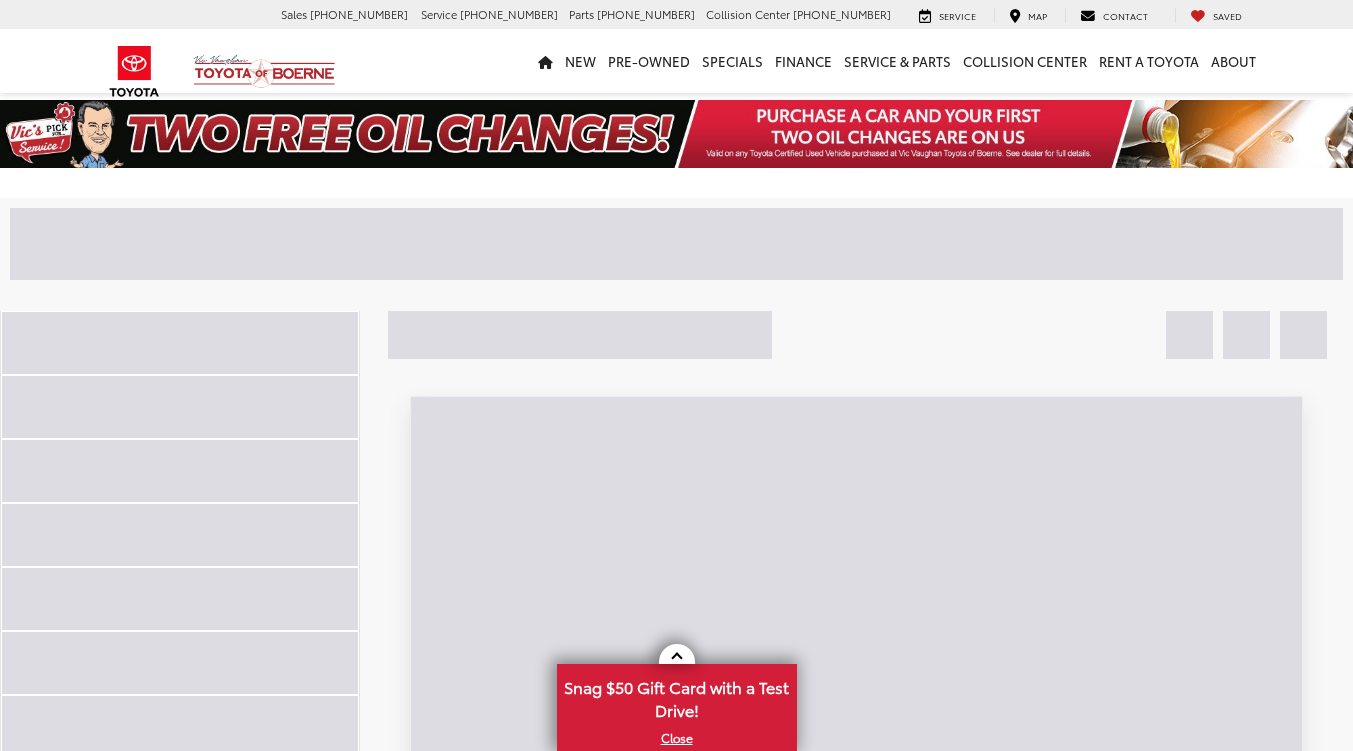 scroll, scrollTop: 0, scrollLeft: 0, axis: both 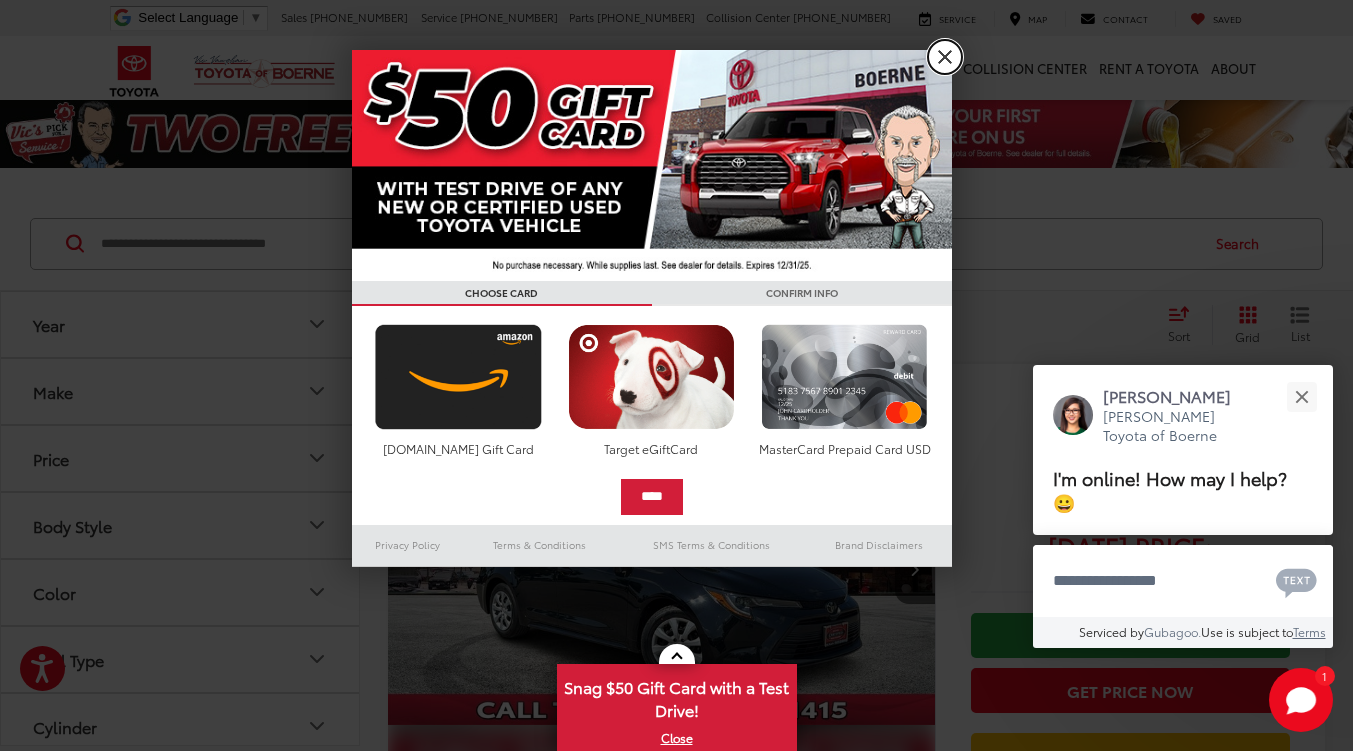 click on "X" at bounding box center (945, 57) 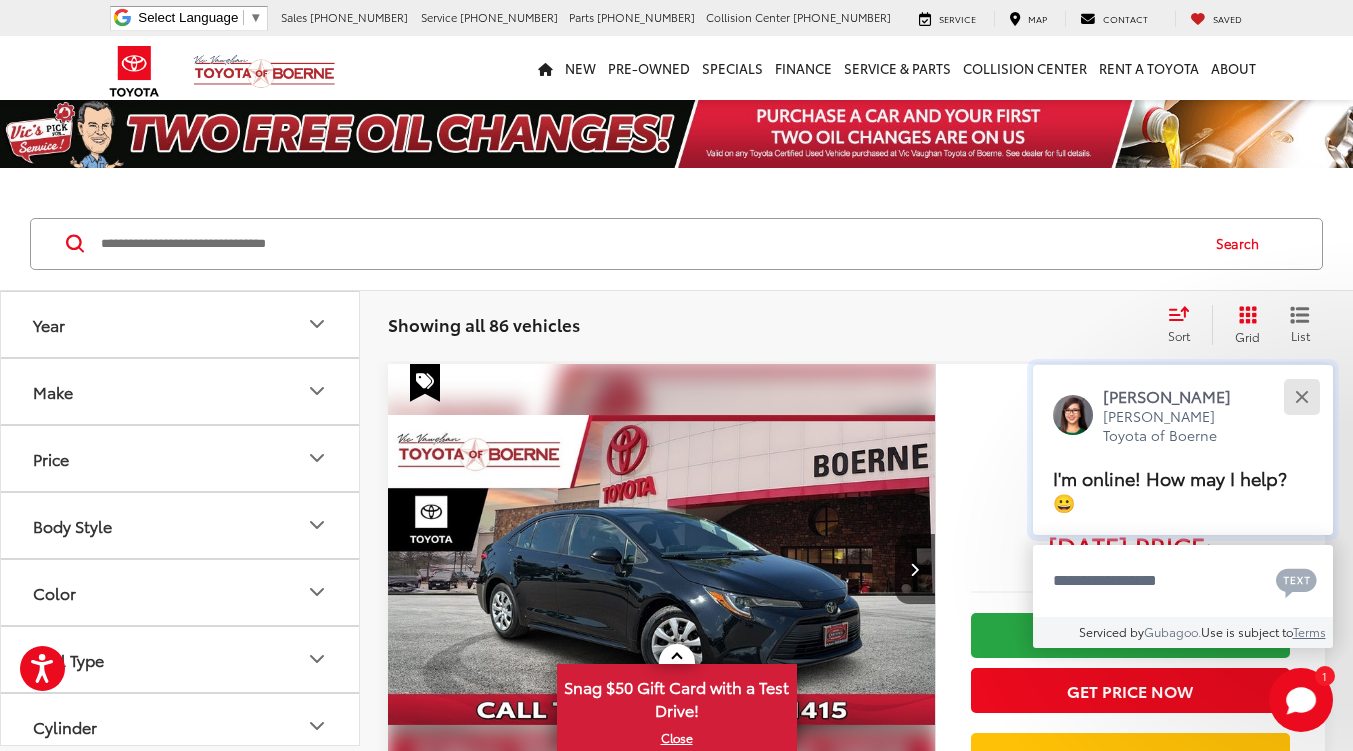 click at bounding box center [1301, 396] 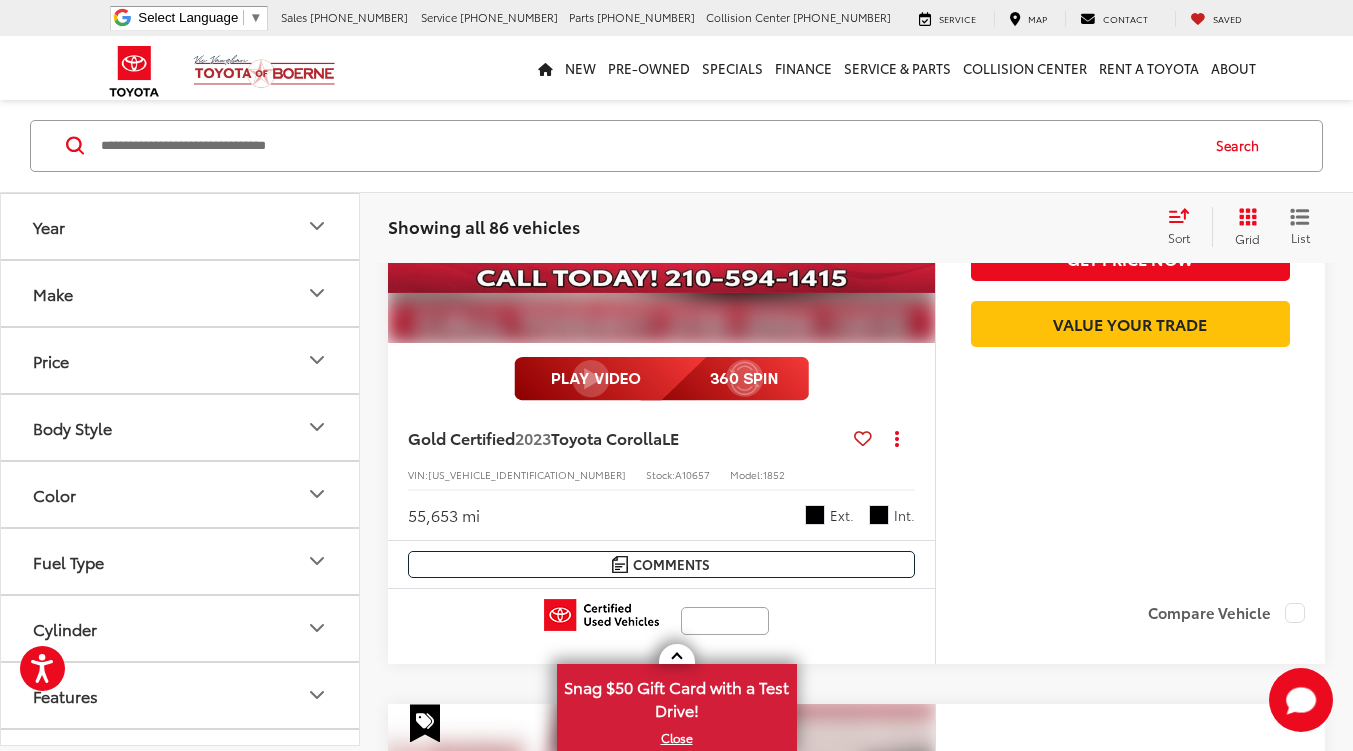 scroll, scrollTop: 0, scrollLeft: 0, axis: both 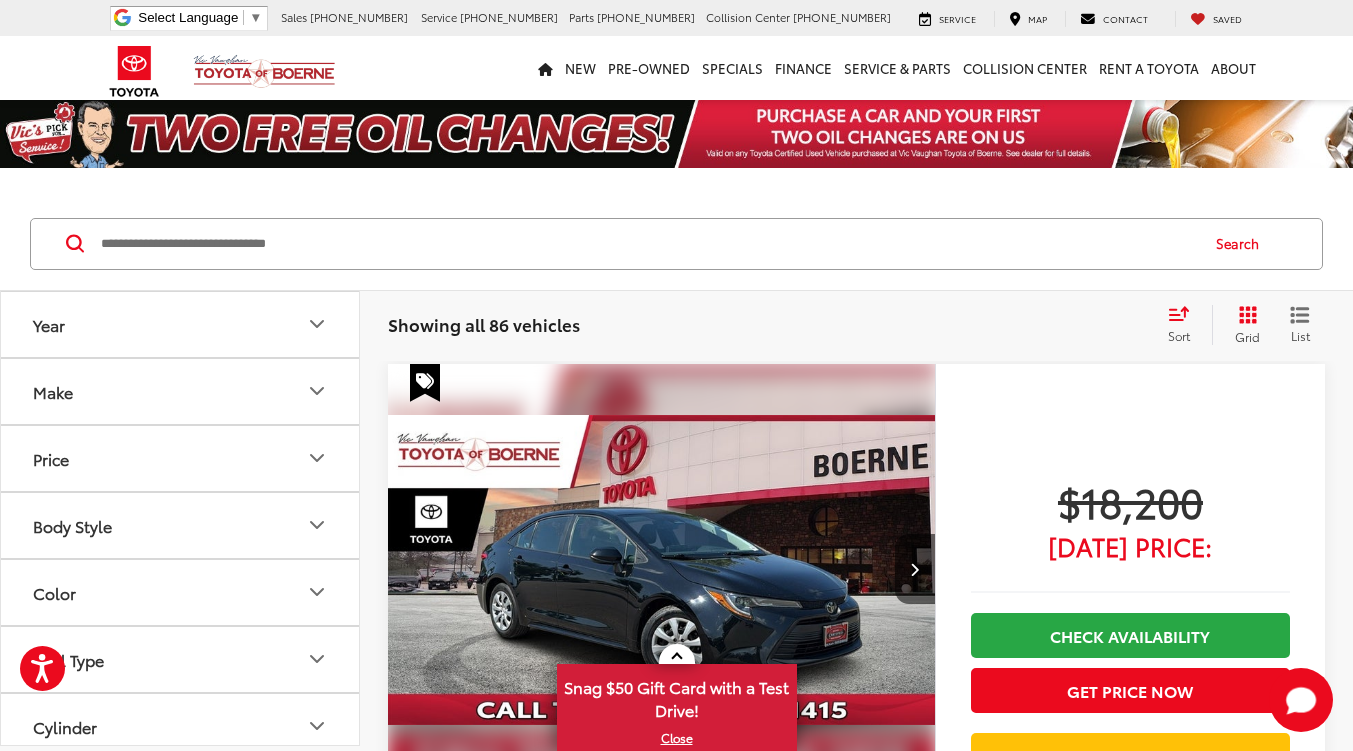click at bounding box center [648, 244] 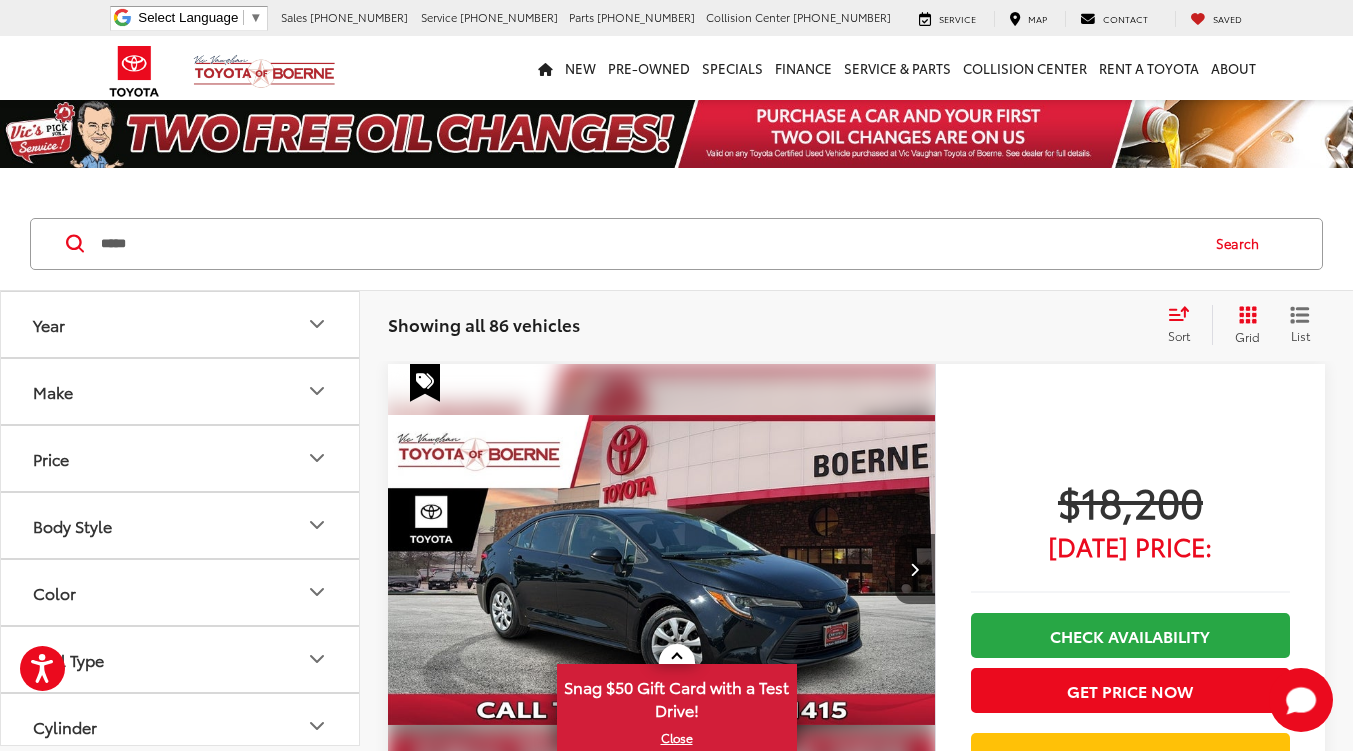 click on "*****" at bounding box center (648, 244) 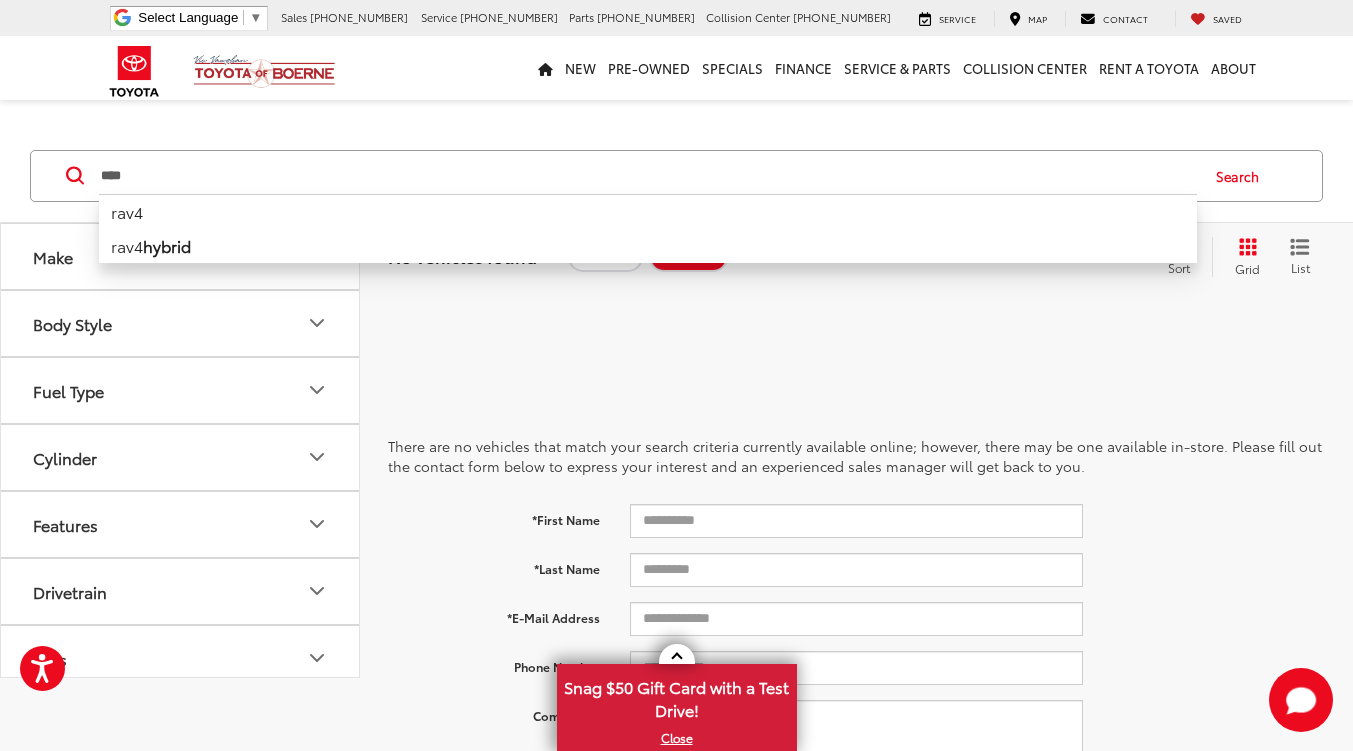 type on "****" 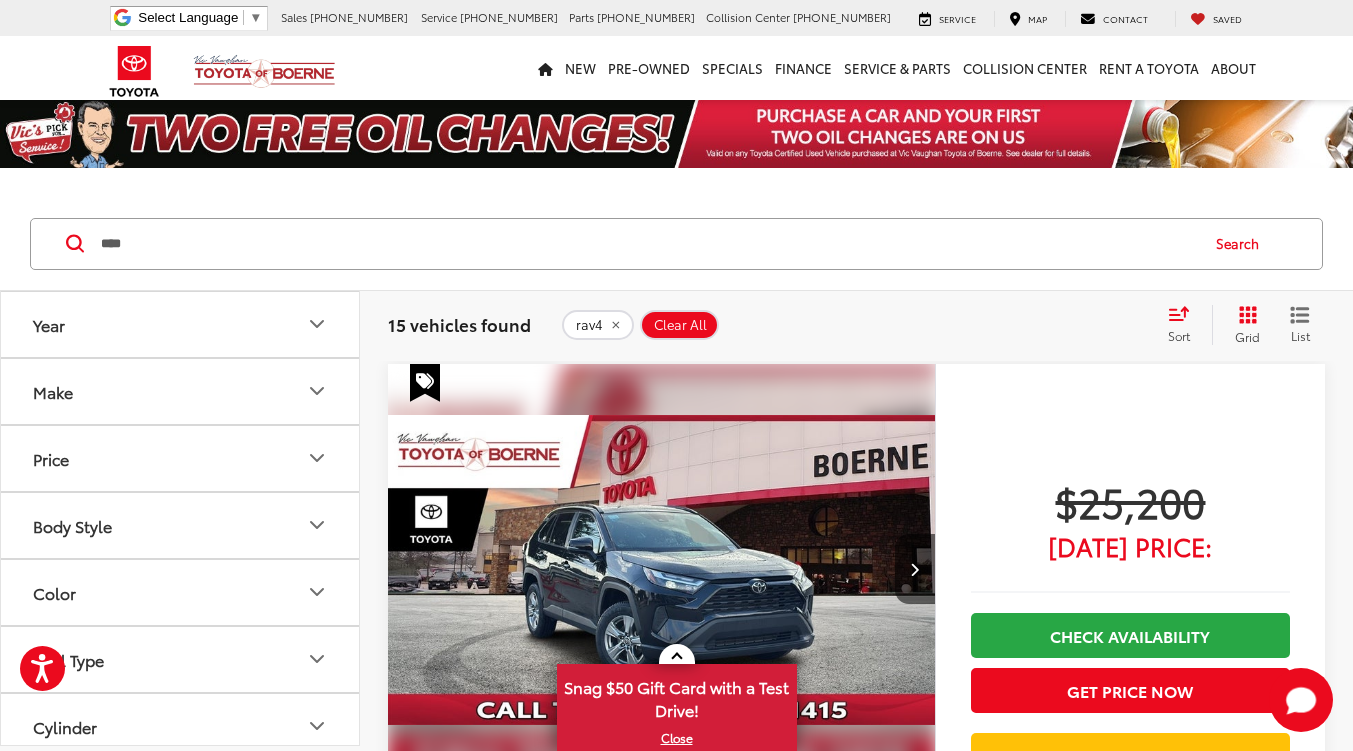 click on "Clear All" at bounding box center (680, 325) 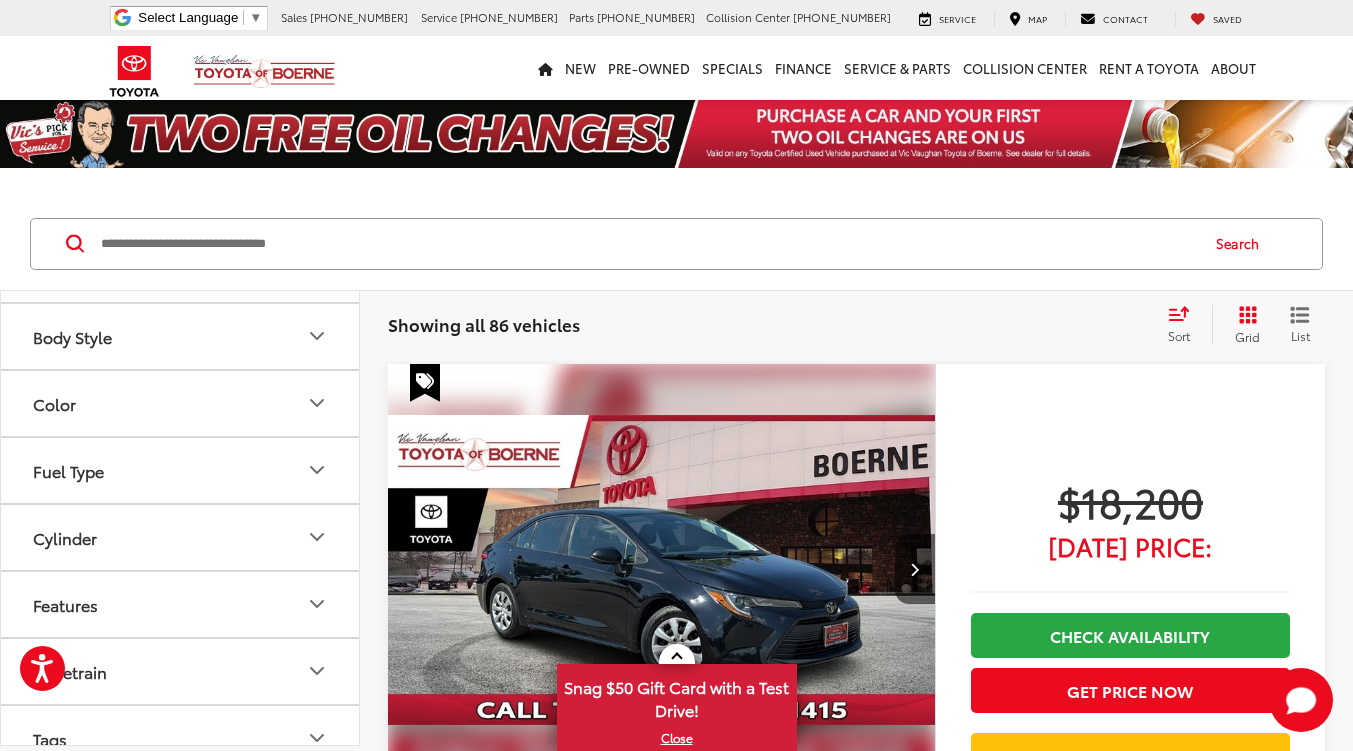 scroll, scrollTop: 107, scrollLeft: 0, axis: vertical 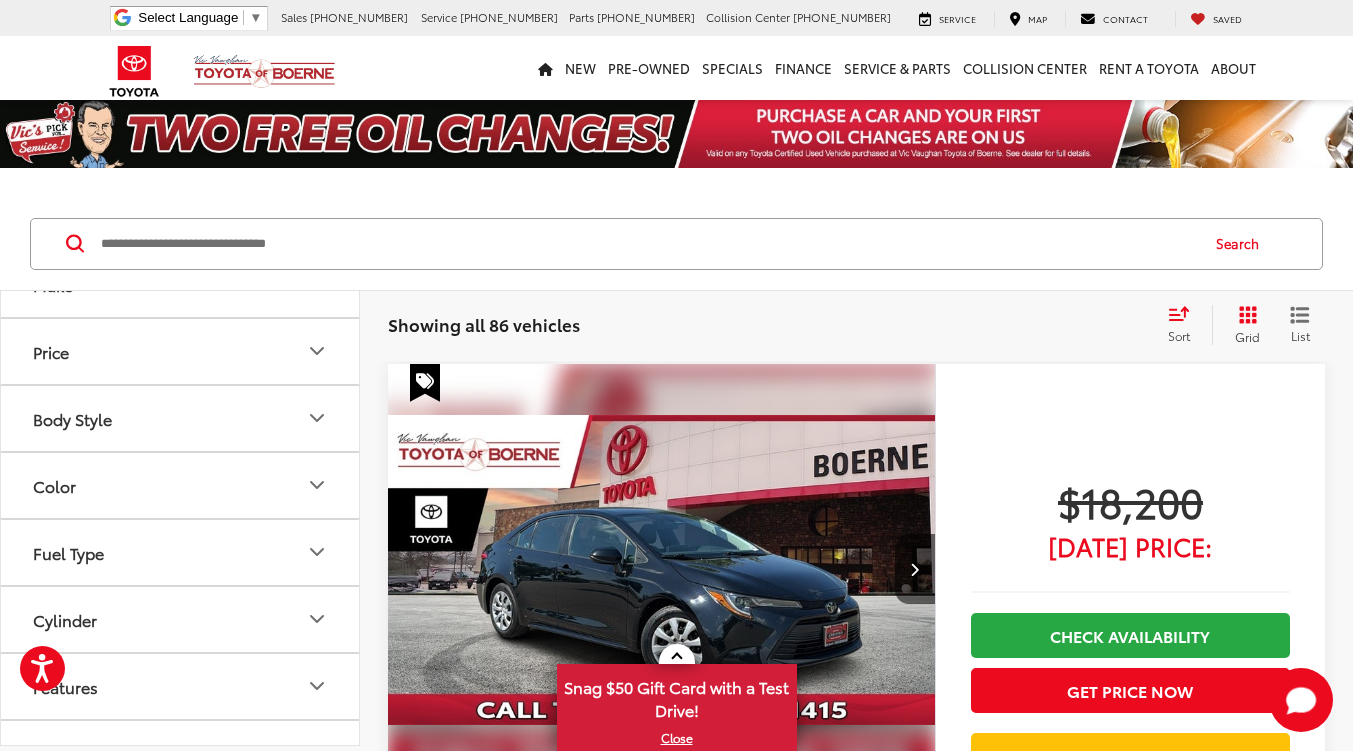 click on "Price" at bounding box center (181, 351) 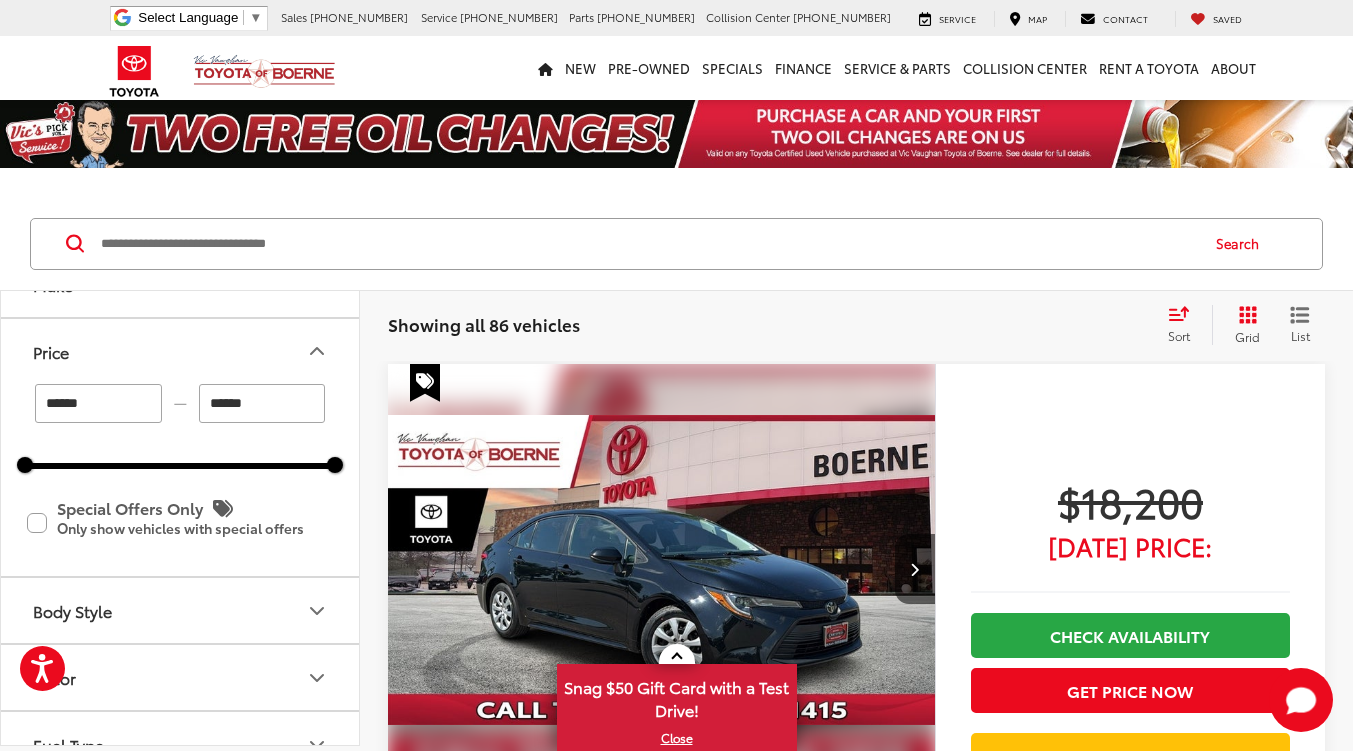 drag, startPoint x: 269, startPoint y: 403, endPoint x: 141, endPoint y: 405, distance: 128.01562 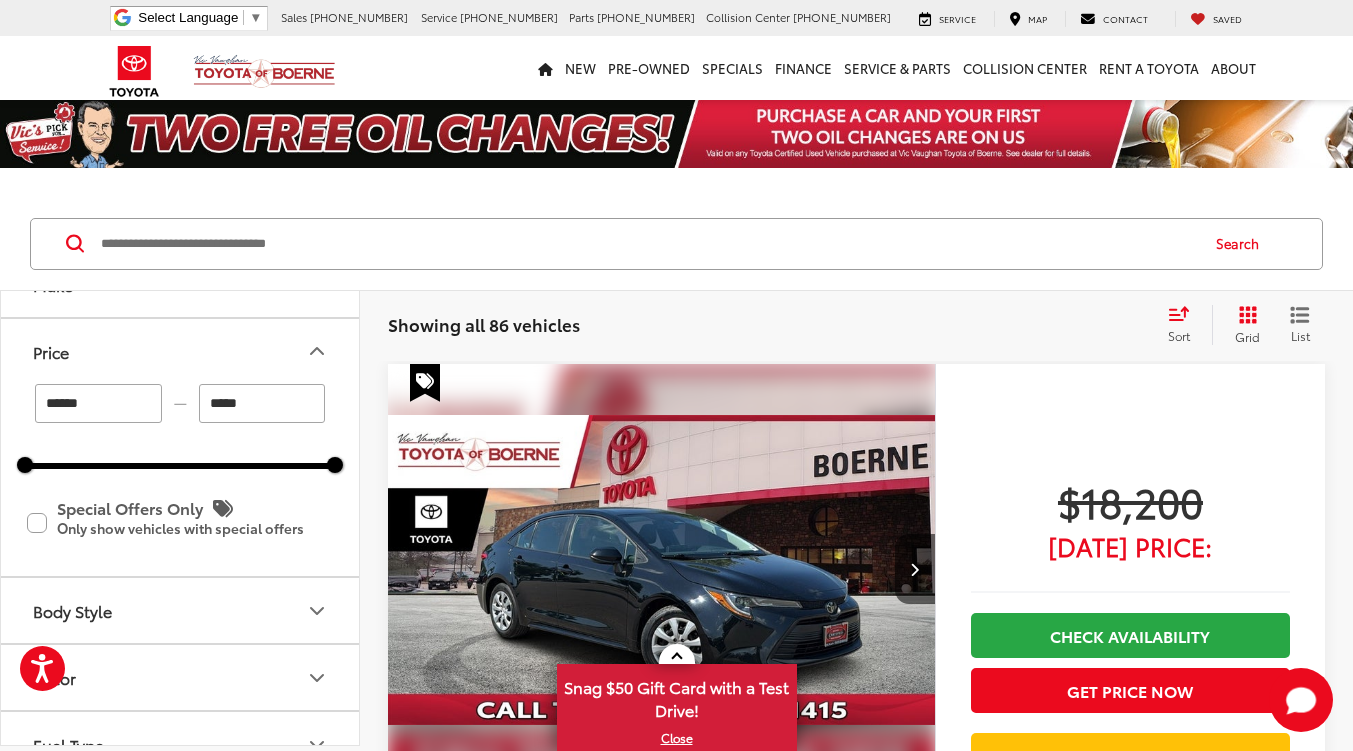 type on "******" 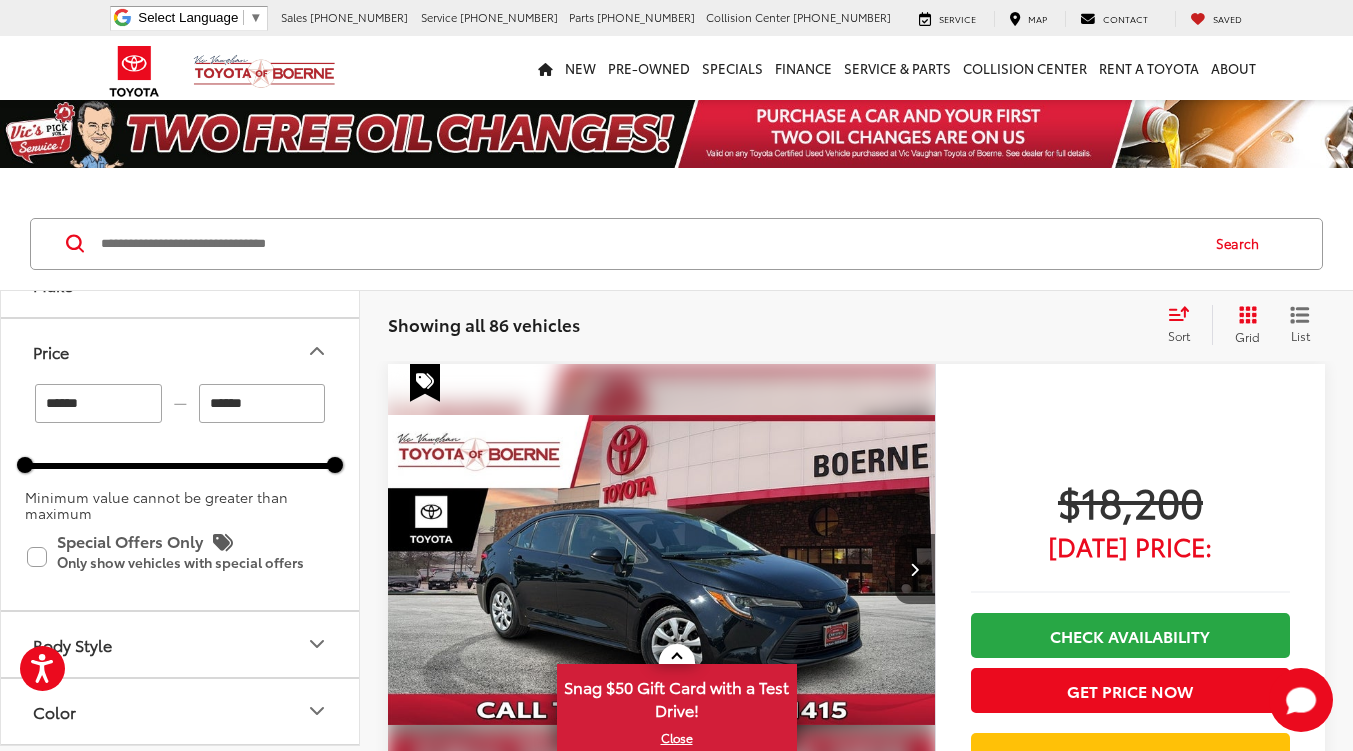 click on "******" at bounding box center [98, 403] 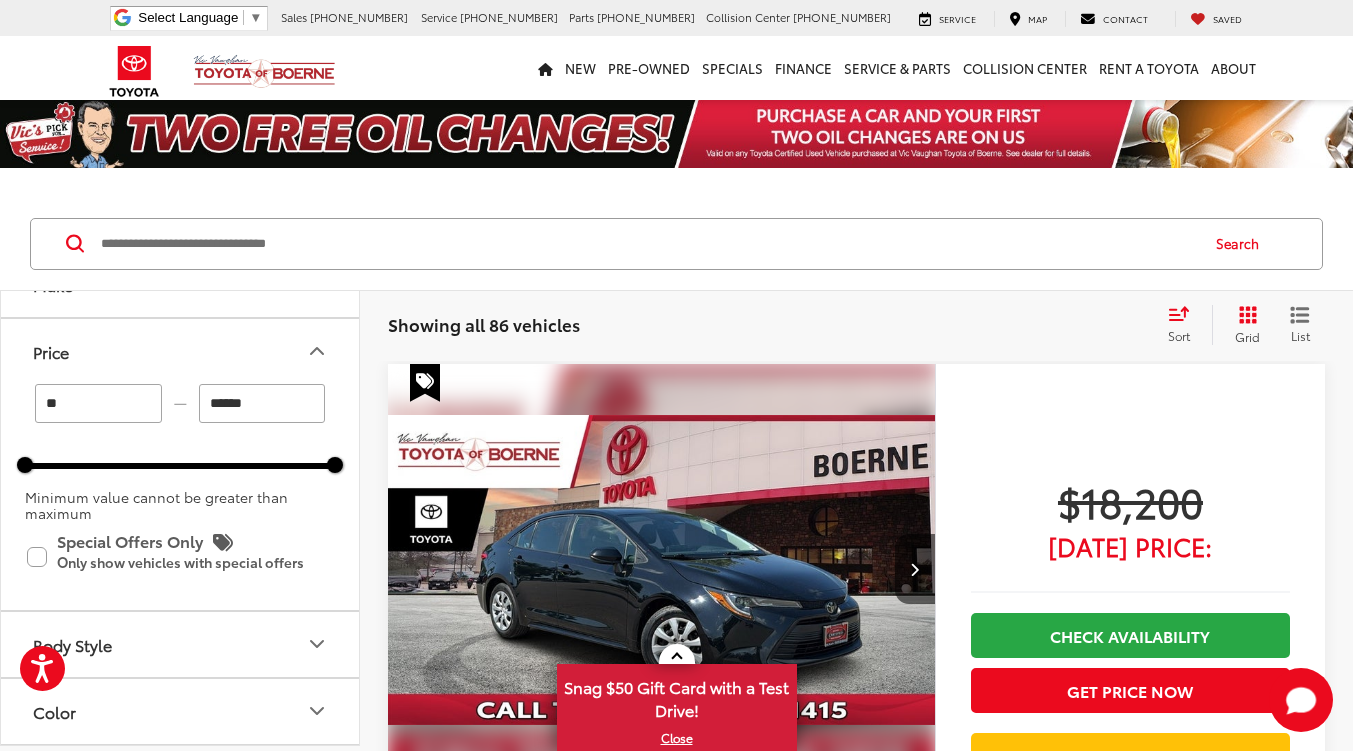 type on "*" 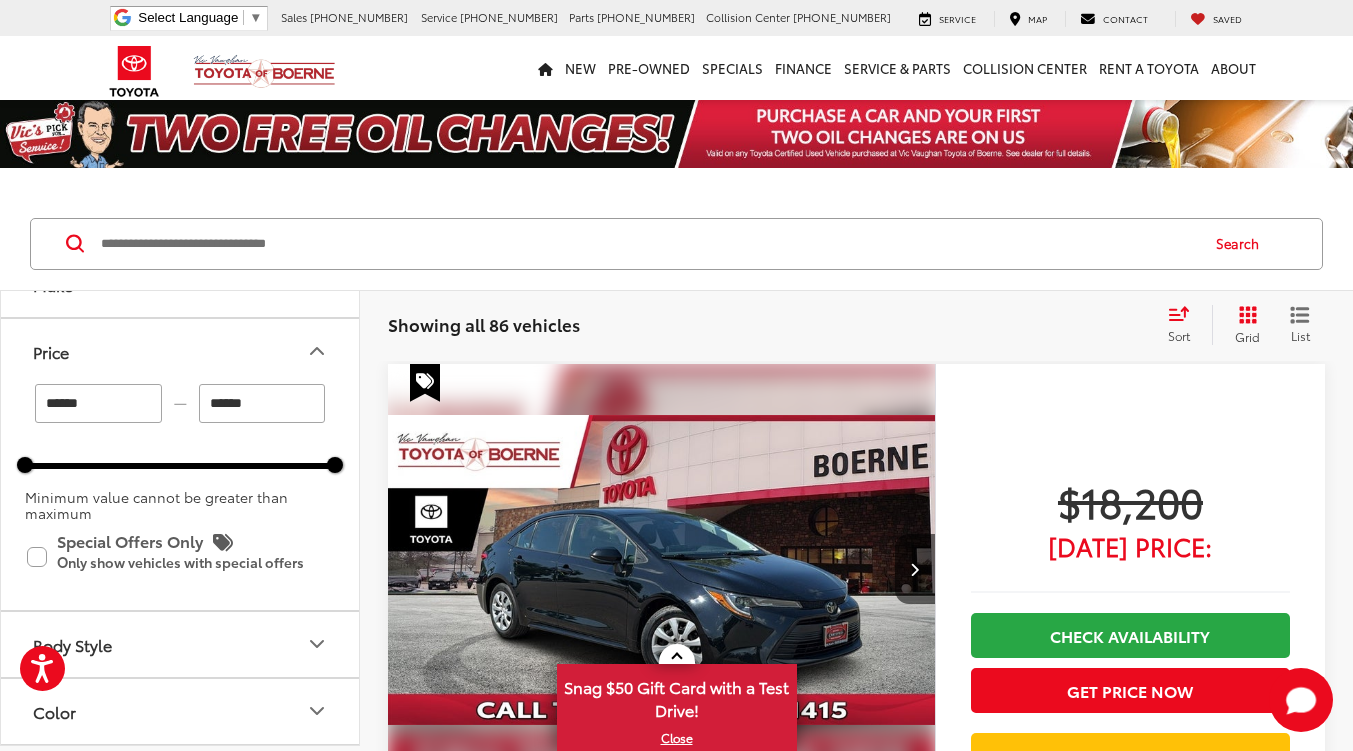 drag, startPoint x: 337, startPoint y: 473, endPoint x: 293, endPoint y: 477, distance: 44.181442 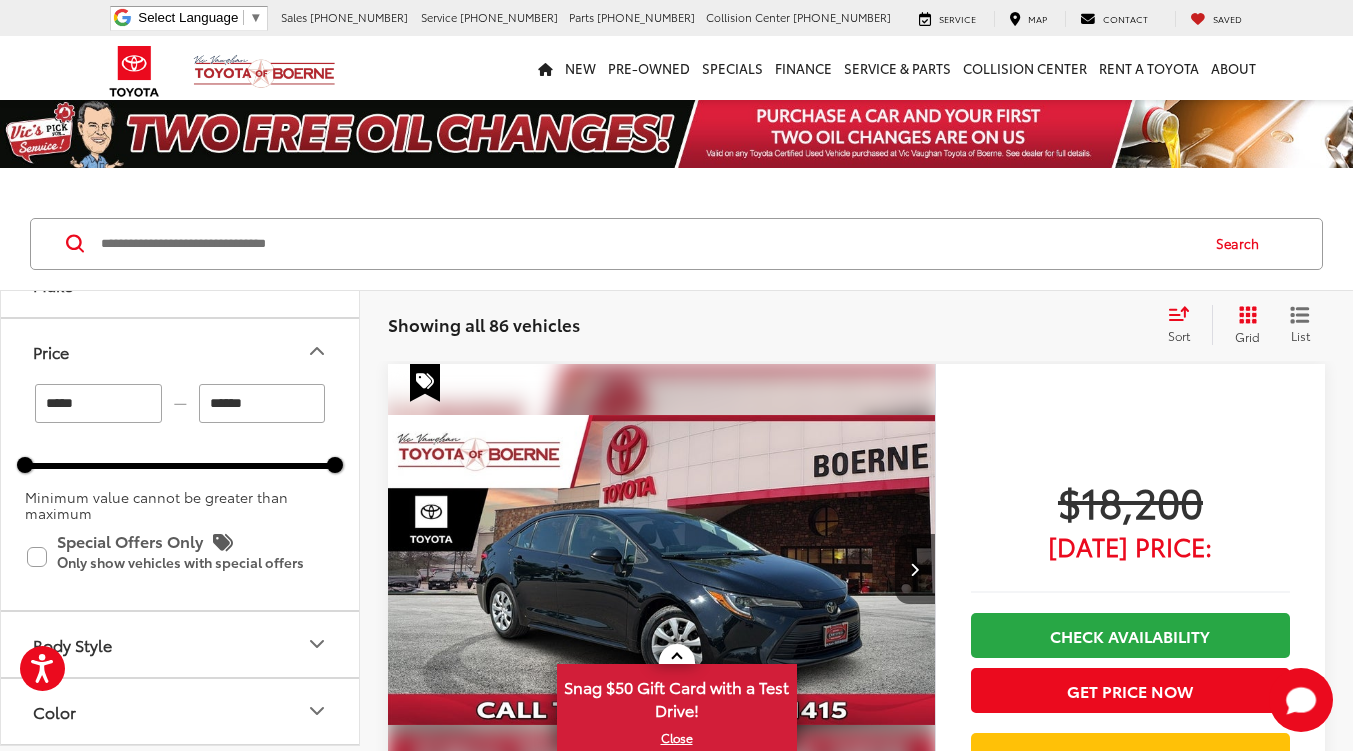 type on "*****" 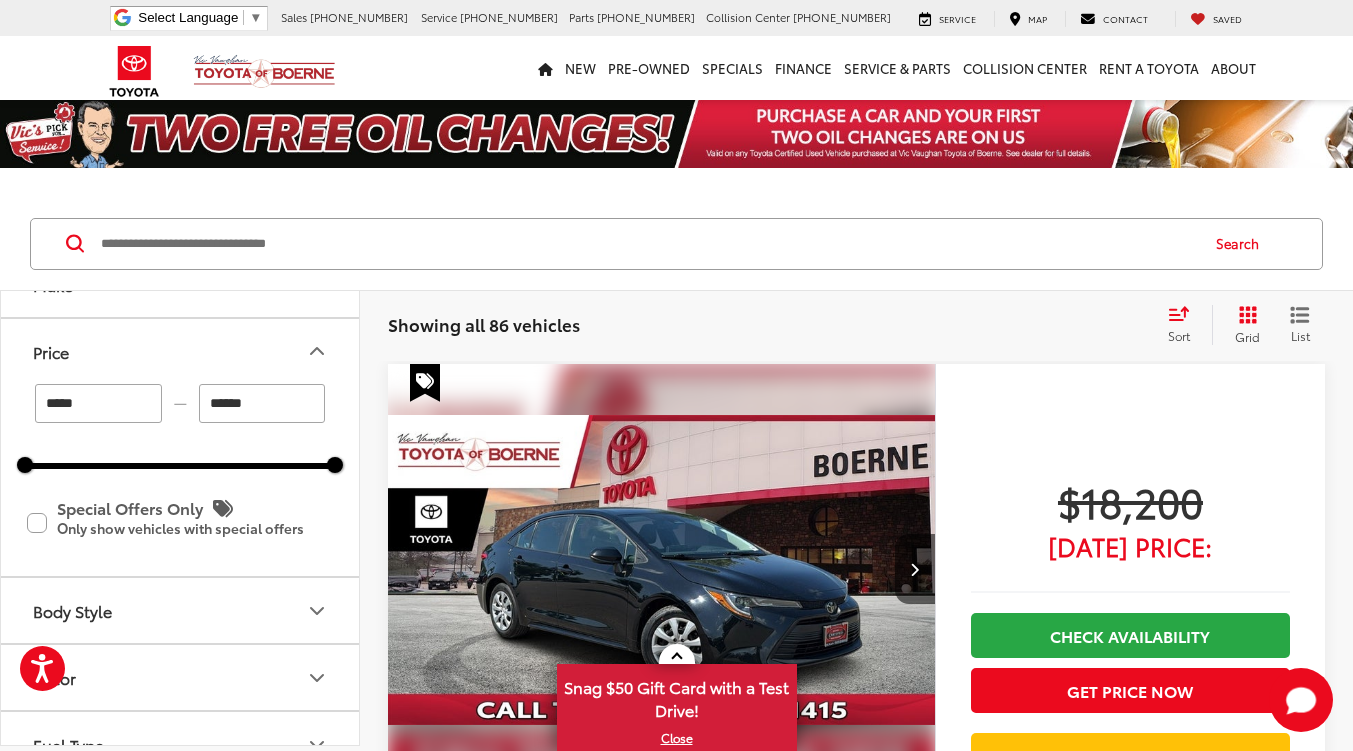drag, startPoint x: 279, startPoint y: 403, endPoint x: 171, endPoint y: 393, distance: 108.461975 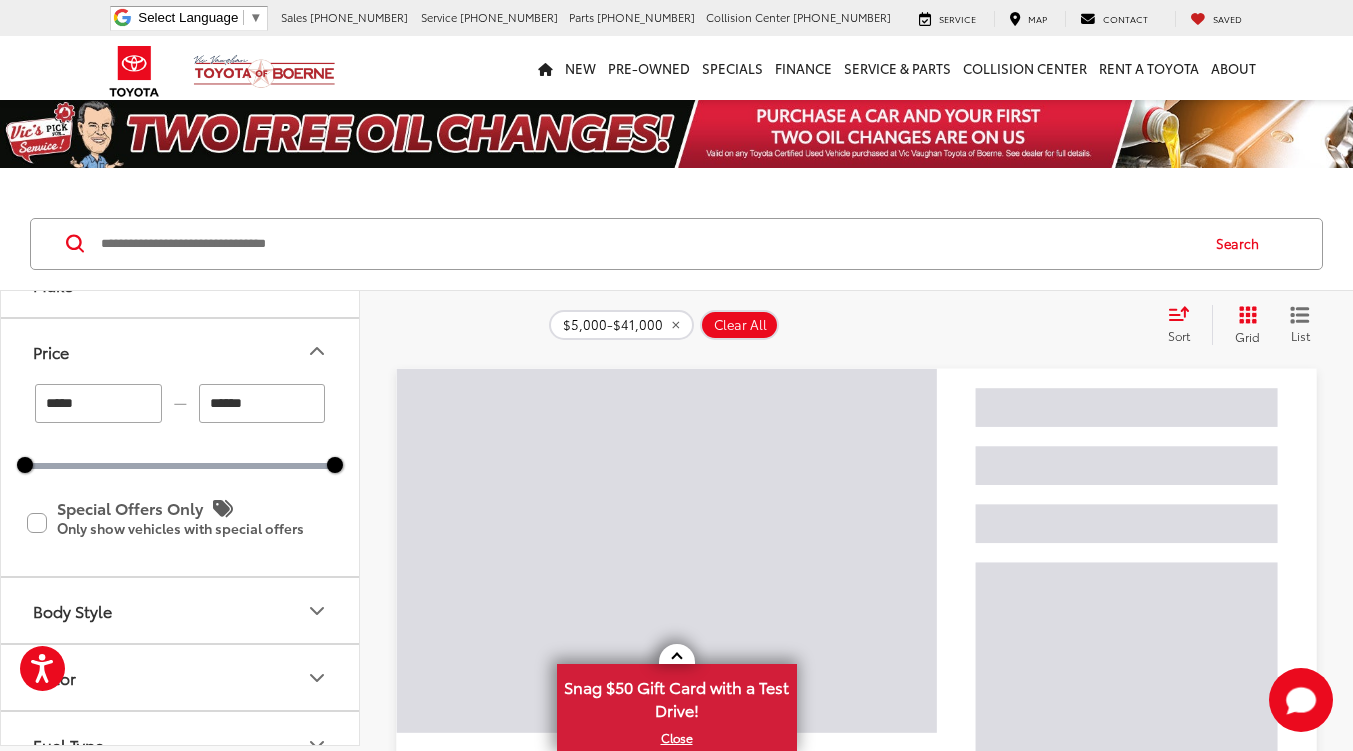 type on "******" 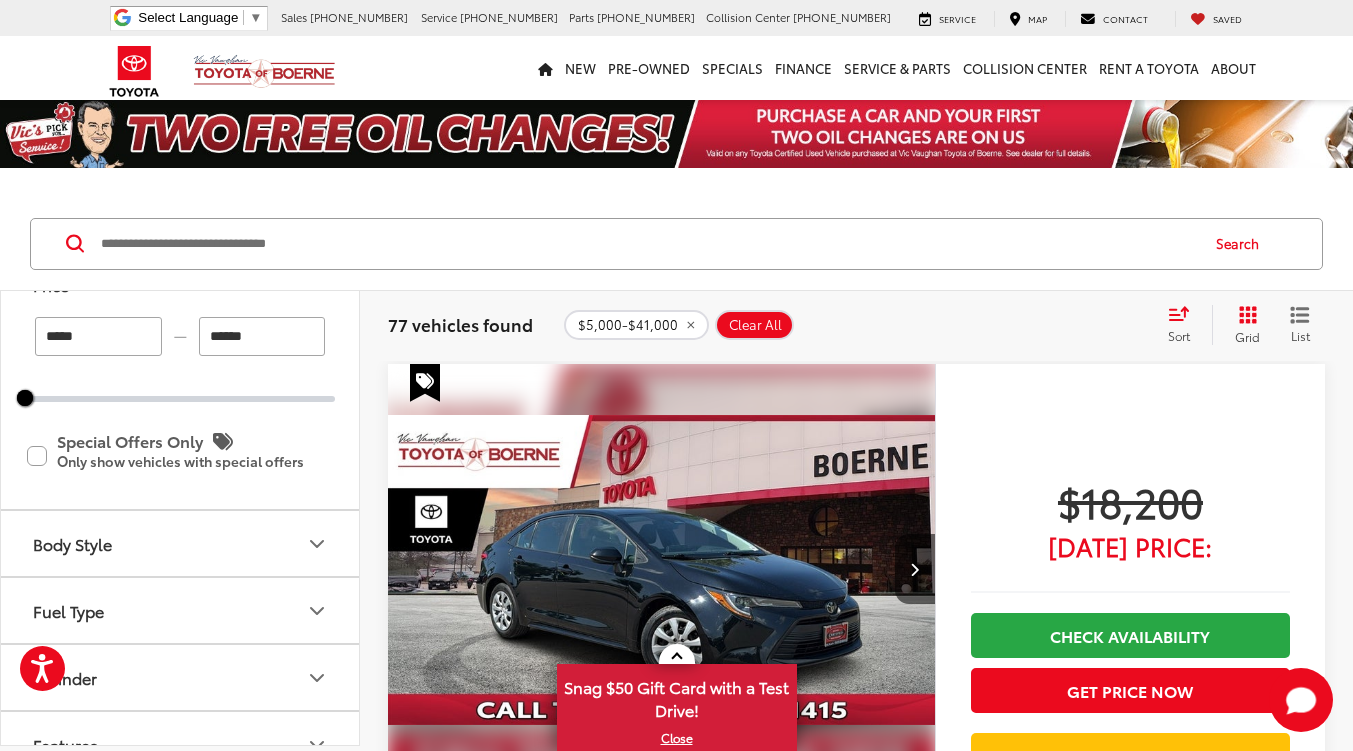 scroll, scrollTop: 40, scrollLeft: 0, axis: vertical 